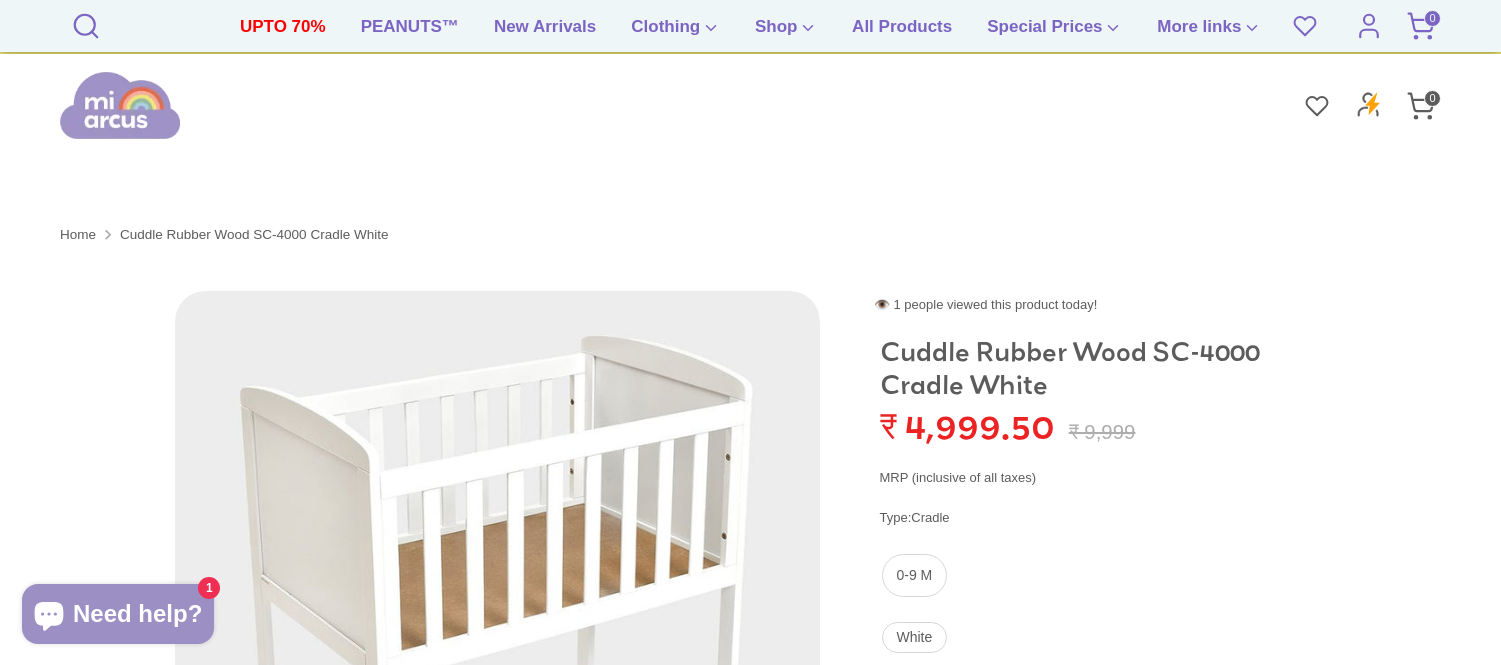 scroll, scrollTop: 828, scrollLeft: 0, axis: vertical 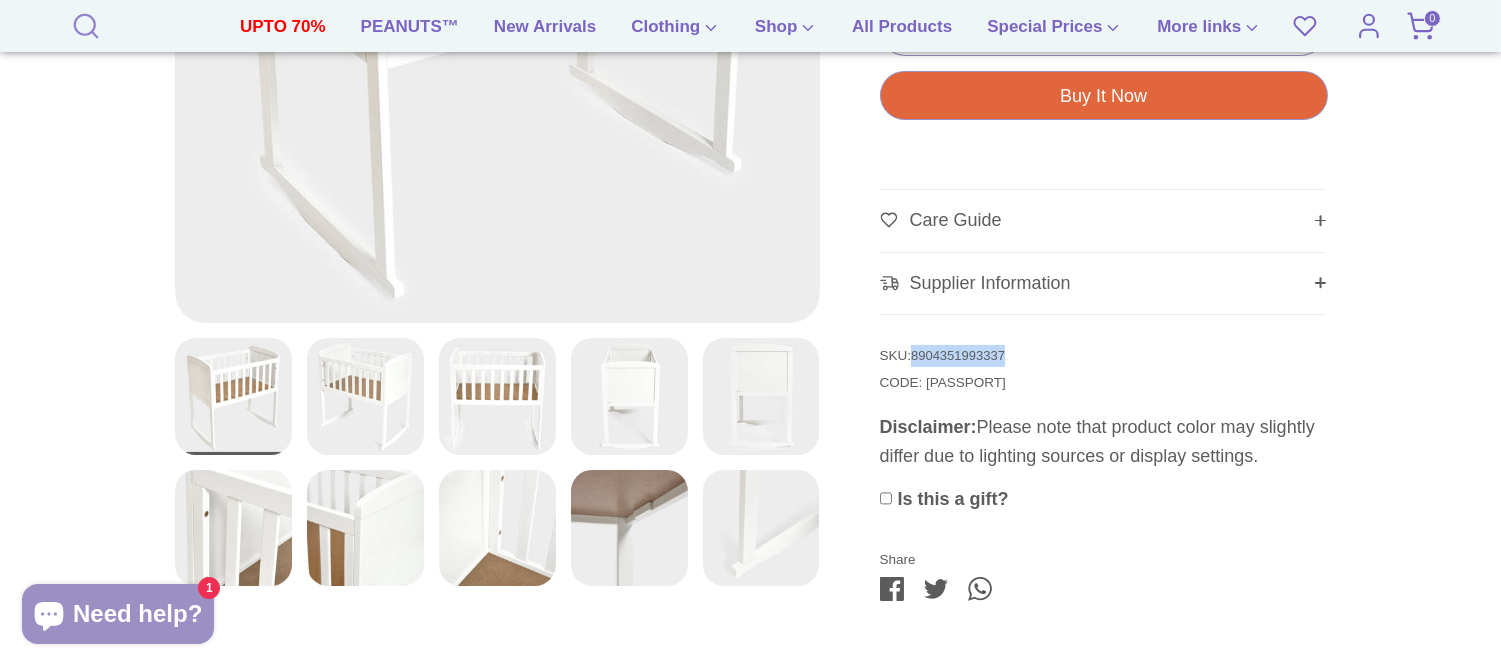 click 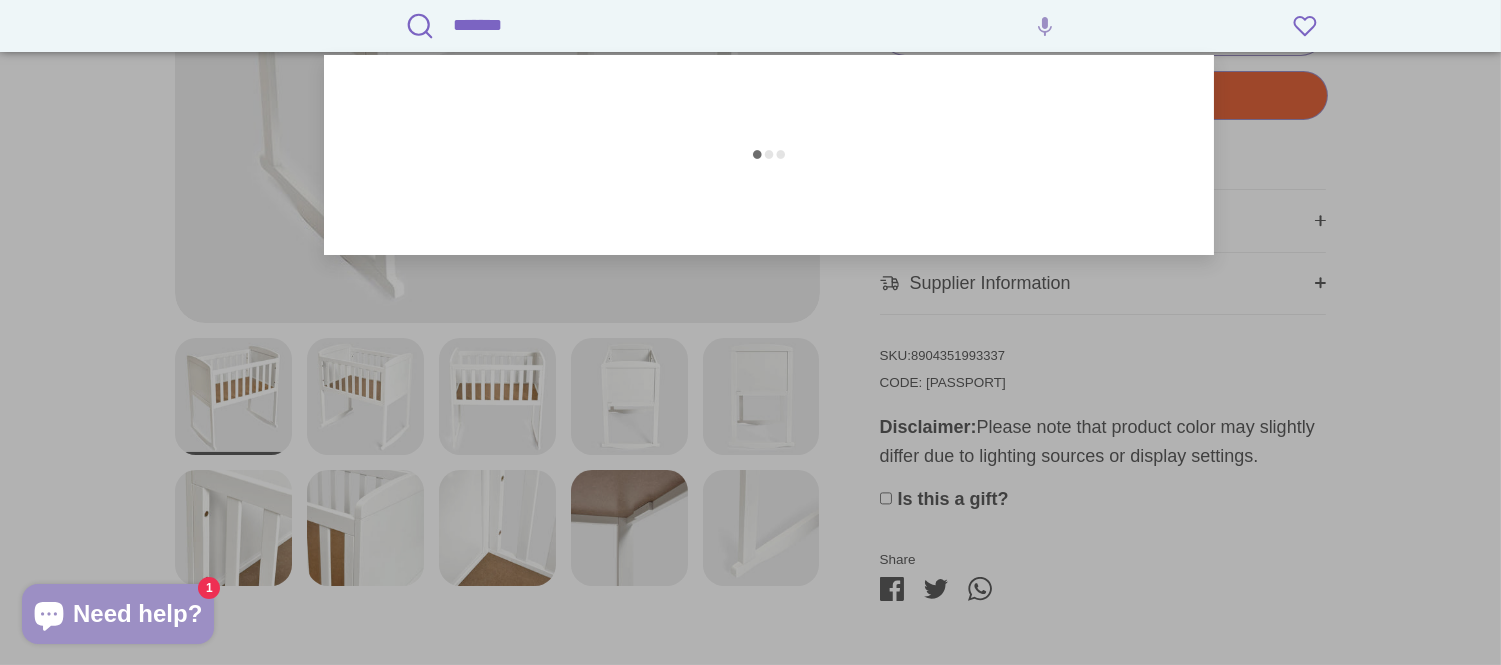 type on "*******" 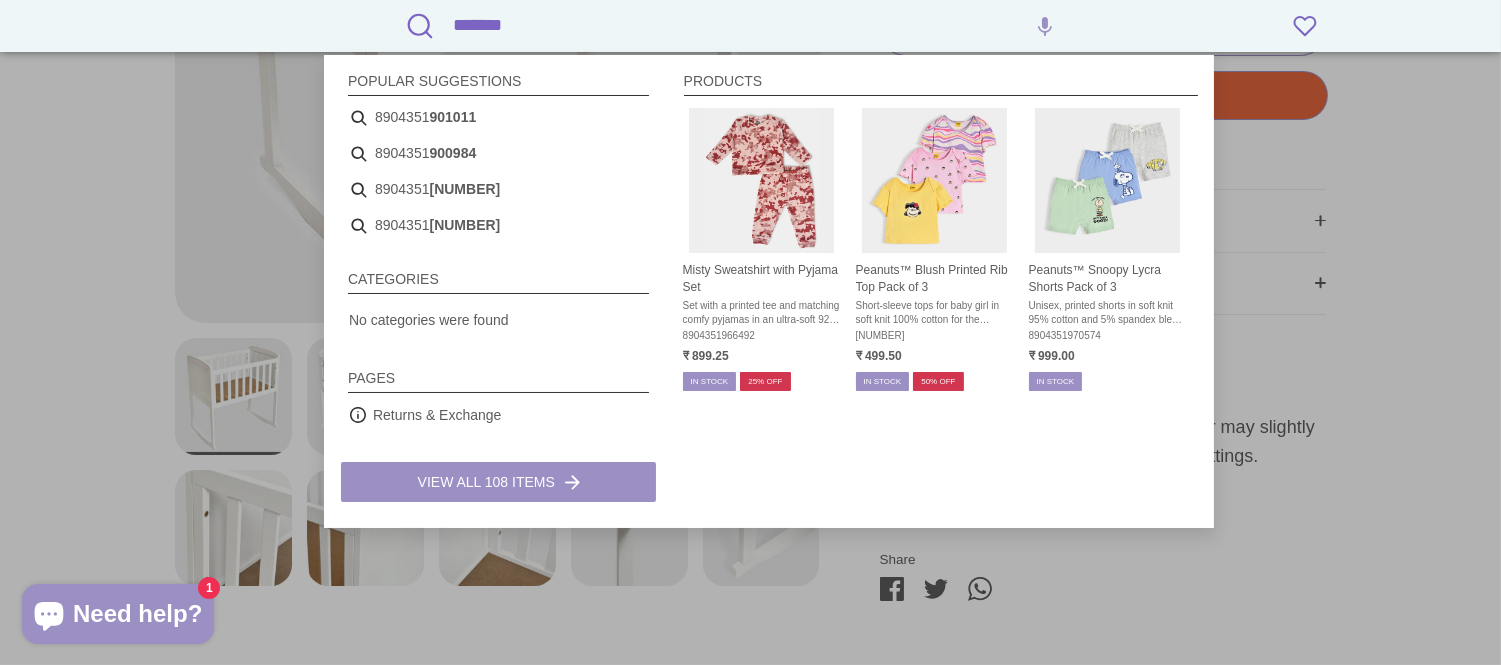 scroll, scrollTop: 0, scrollLeft: 0, axis: both 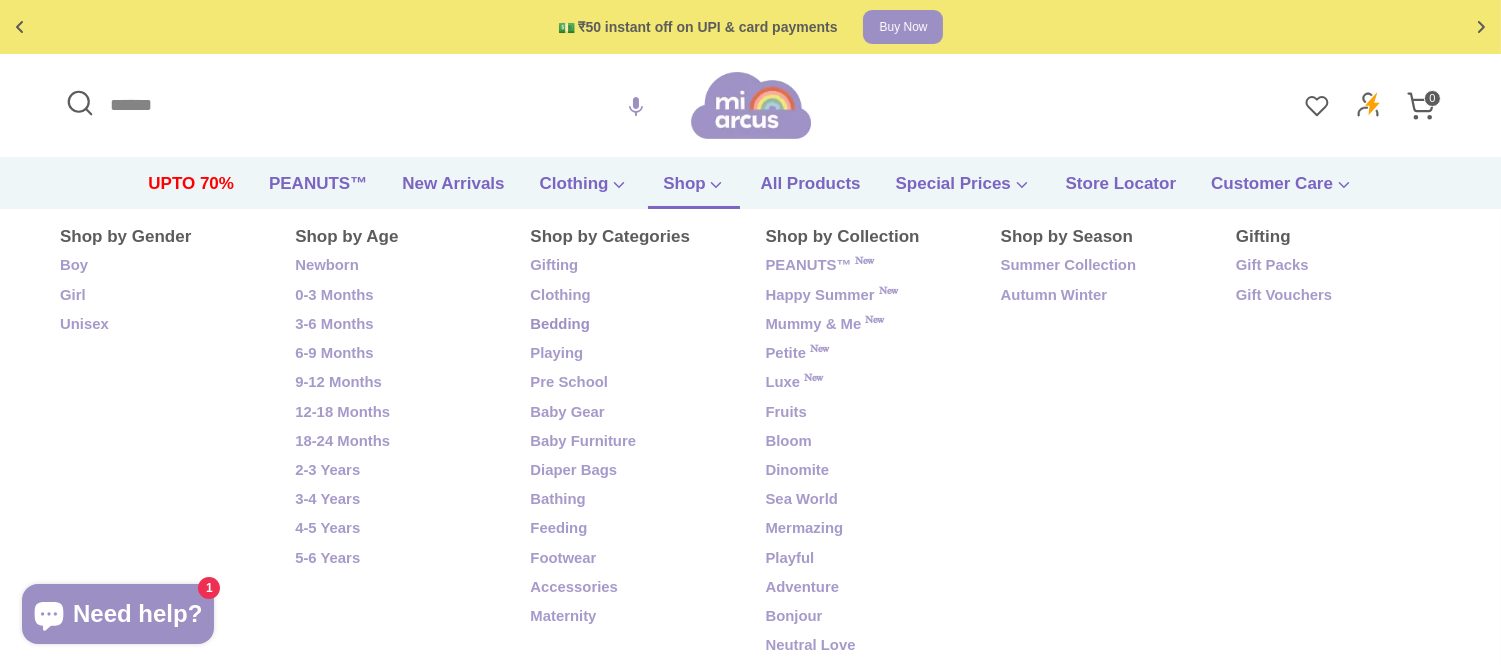 click on "Bedding" at bounding box center [632, 325] 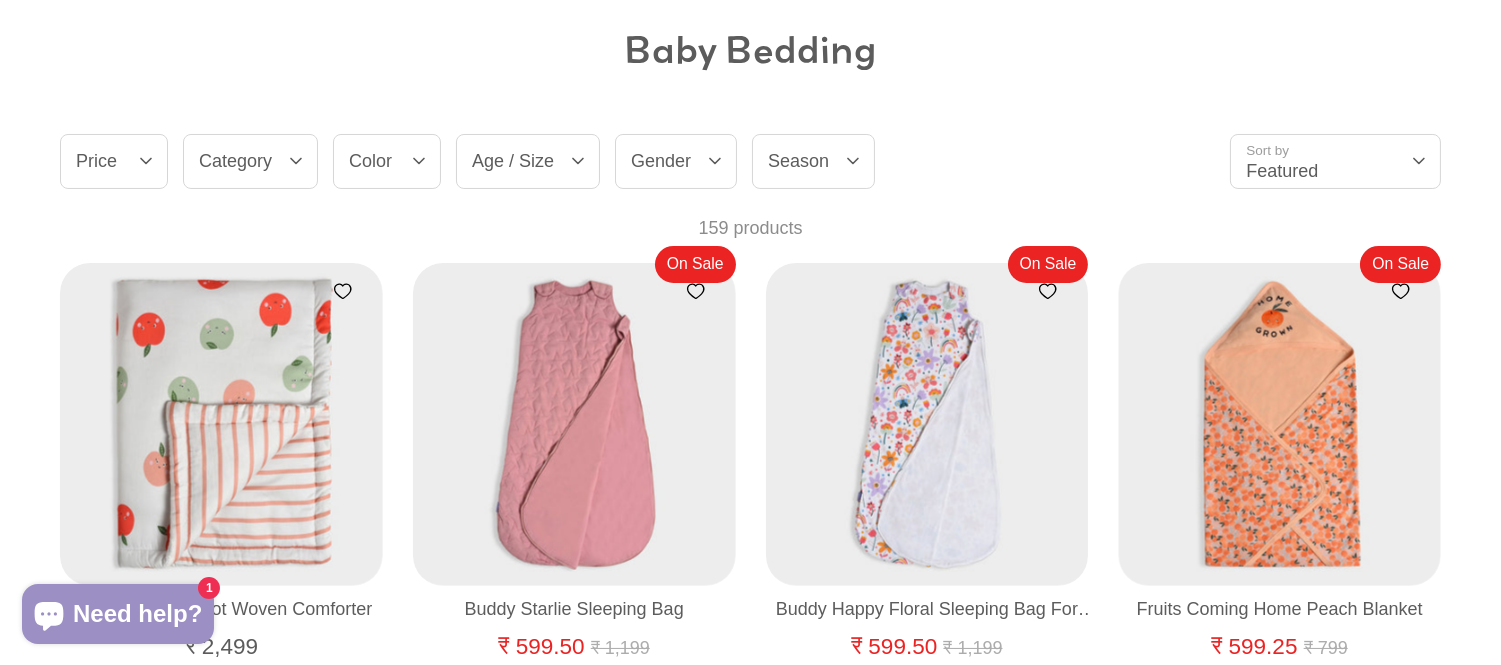 scroll, scrollTop: 0, scrollLeft: 0, axis: both 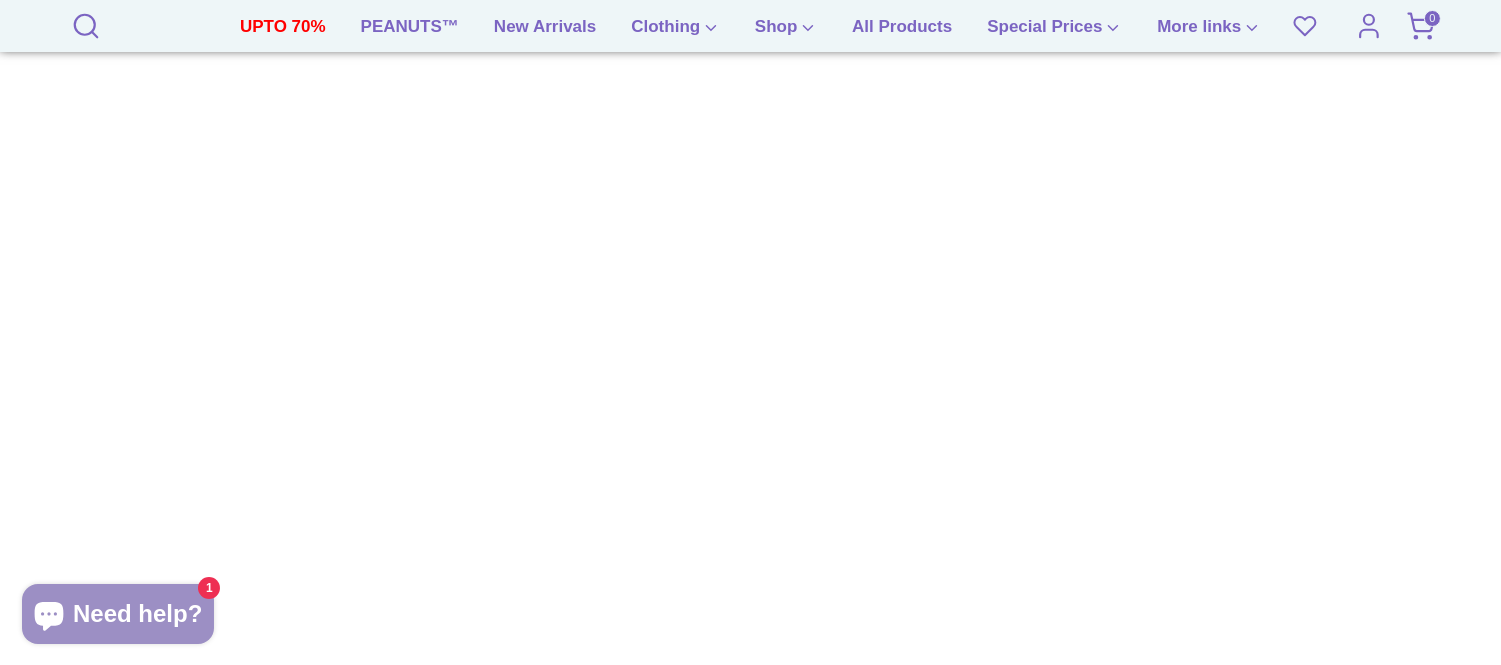 click on "🚚 Free shipping on orders above ₹599 Shop now Free gift on orders above ₹1999 Checkout 💵 ₹50 instant off on UPI & card payments Buy Now Up to 70% off on selected items Shop now! 🚚 Free shipping on orders above ₹599 Shop now Free gift on orders above ₹1999 Checkout 💵 ₹50 instant off on UPI & card payments Buy Now Up to 70% off on selected items Shop now!
✅ Product added to cart!
Baby Bedding: Baby pillows & Mattresses, Baby Sleeping Bag Online India" at bounding box center (750, -423) 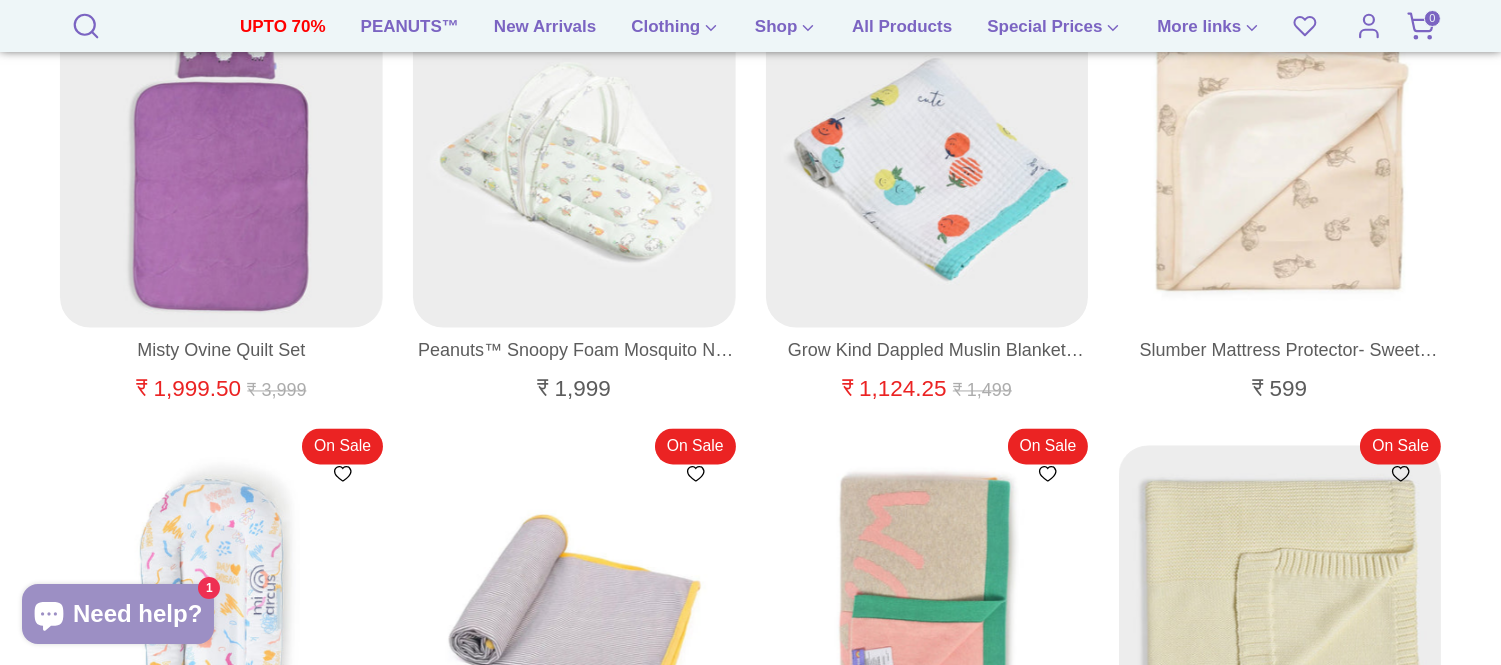scroll, scrollTop: 7162, scrollLeft: 0, axis: vertical 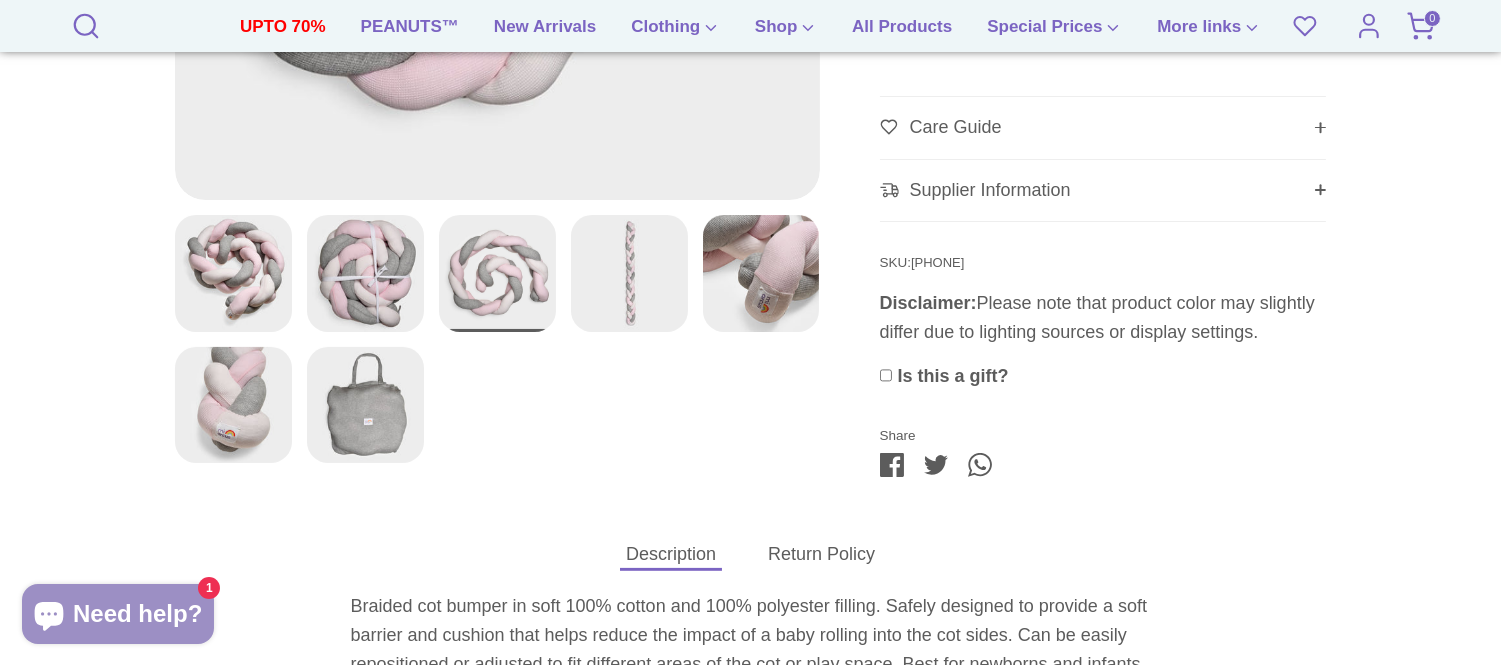 click at bounding box center [365, 404] 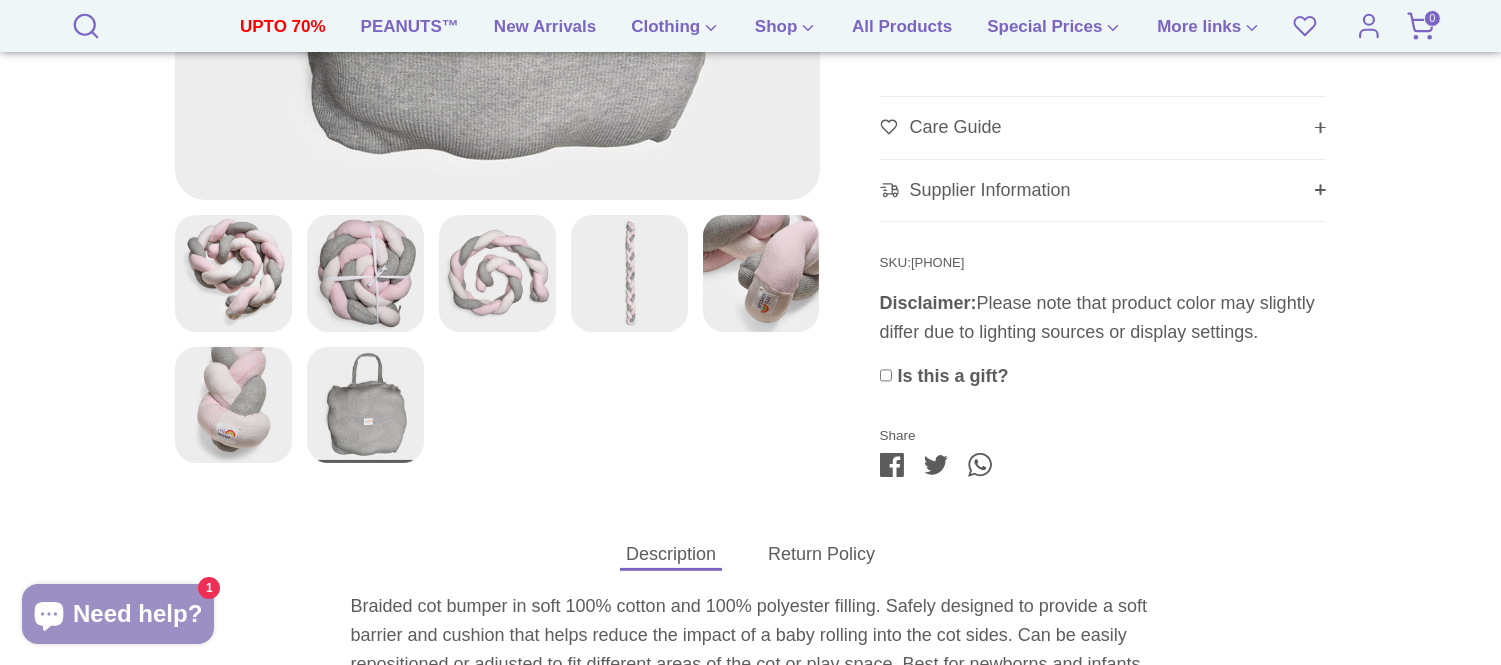 click at bounding box center (365, 272) 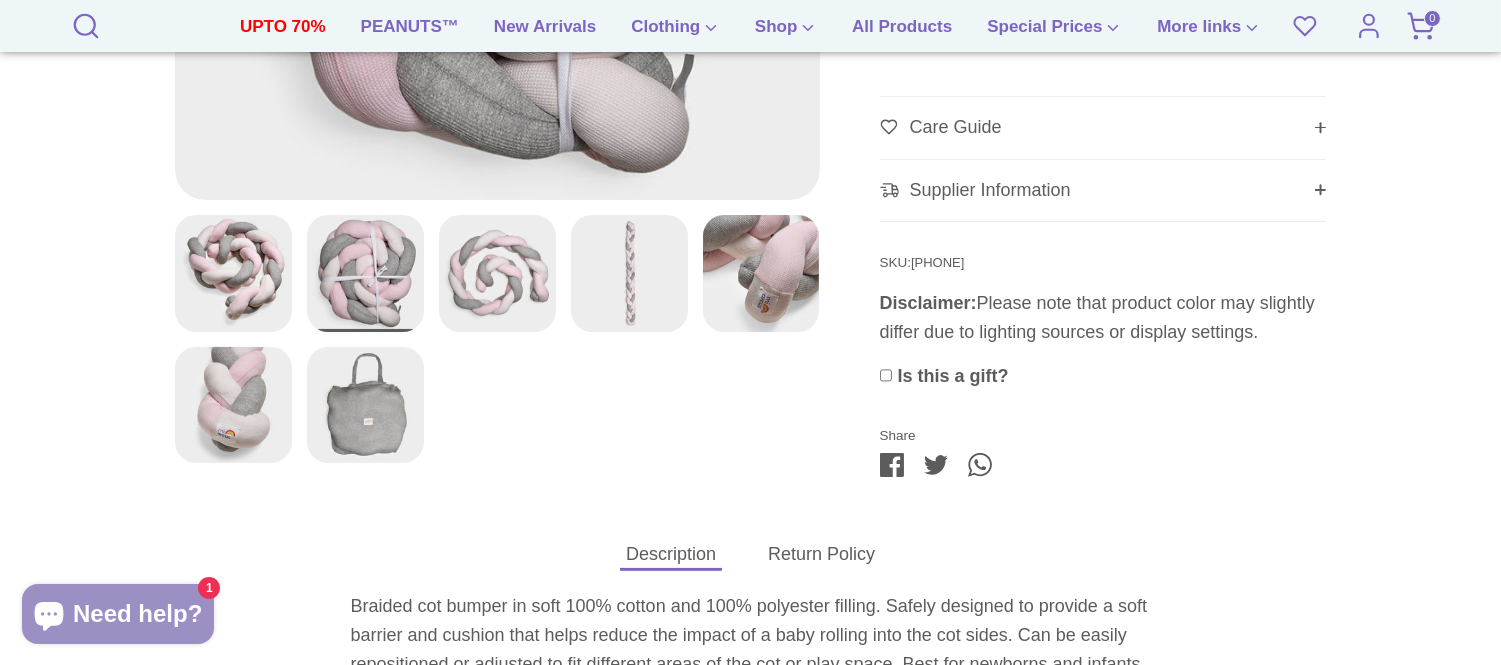 click at bounding box center [233, 272] 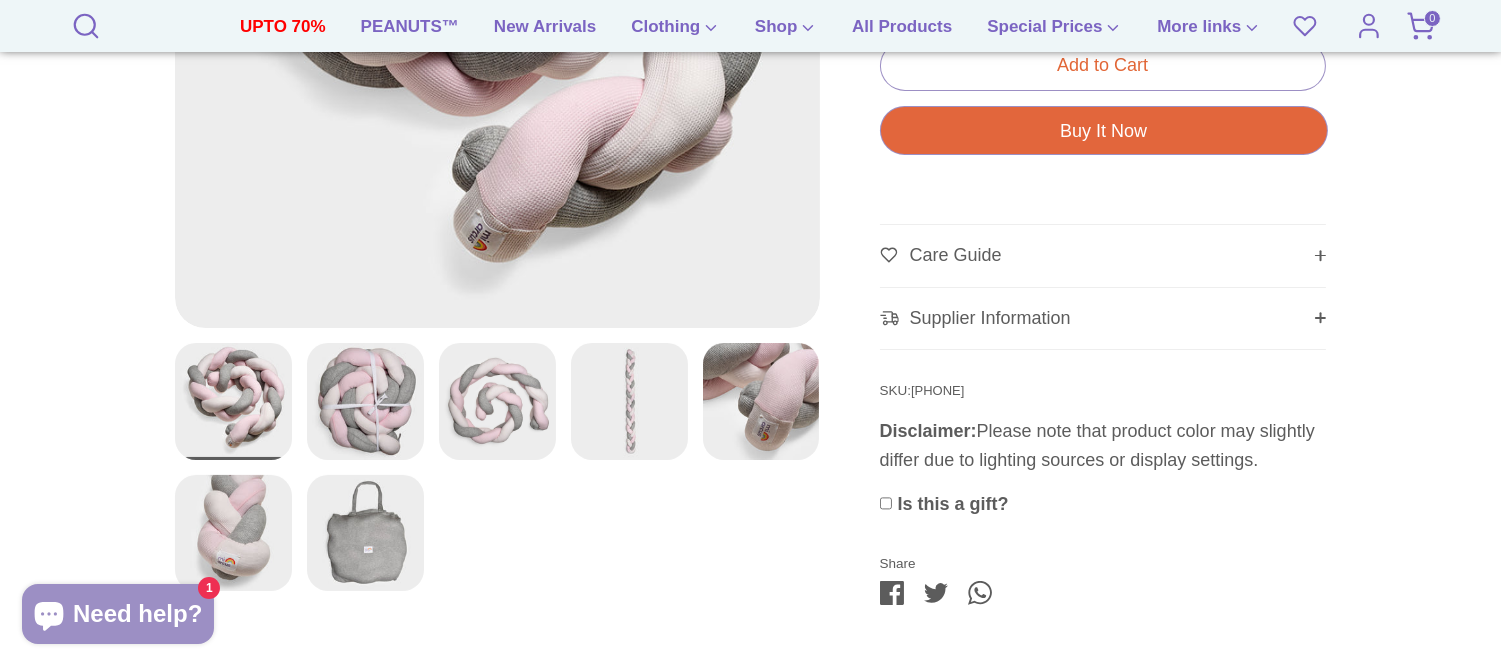 scroll, scrollTop: 821, scrollLeft: 0, axis: vertical 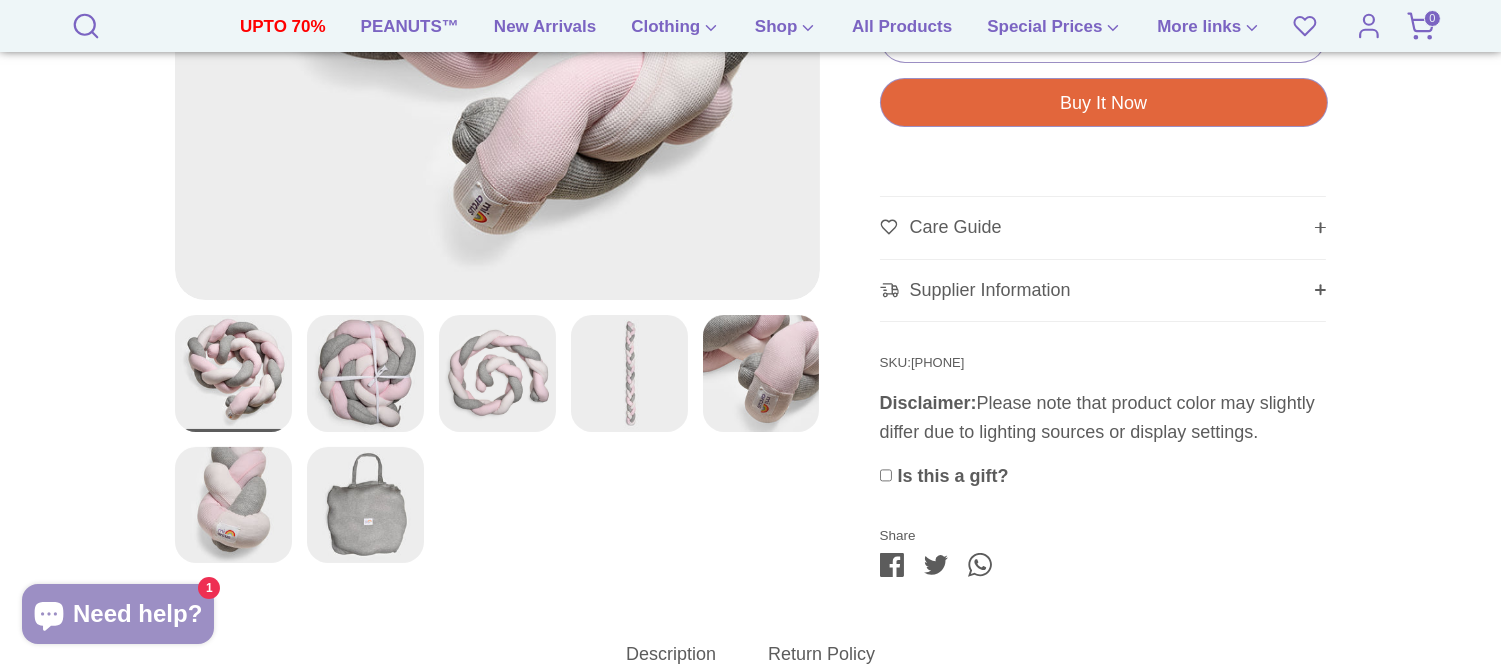 click on "Search" at bounding box center [135, 26] 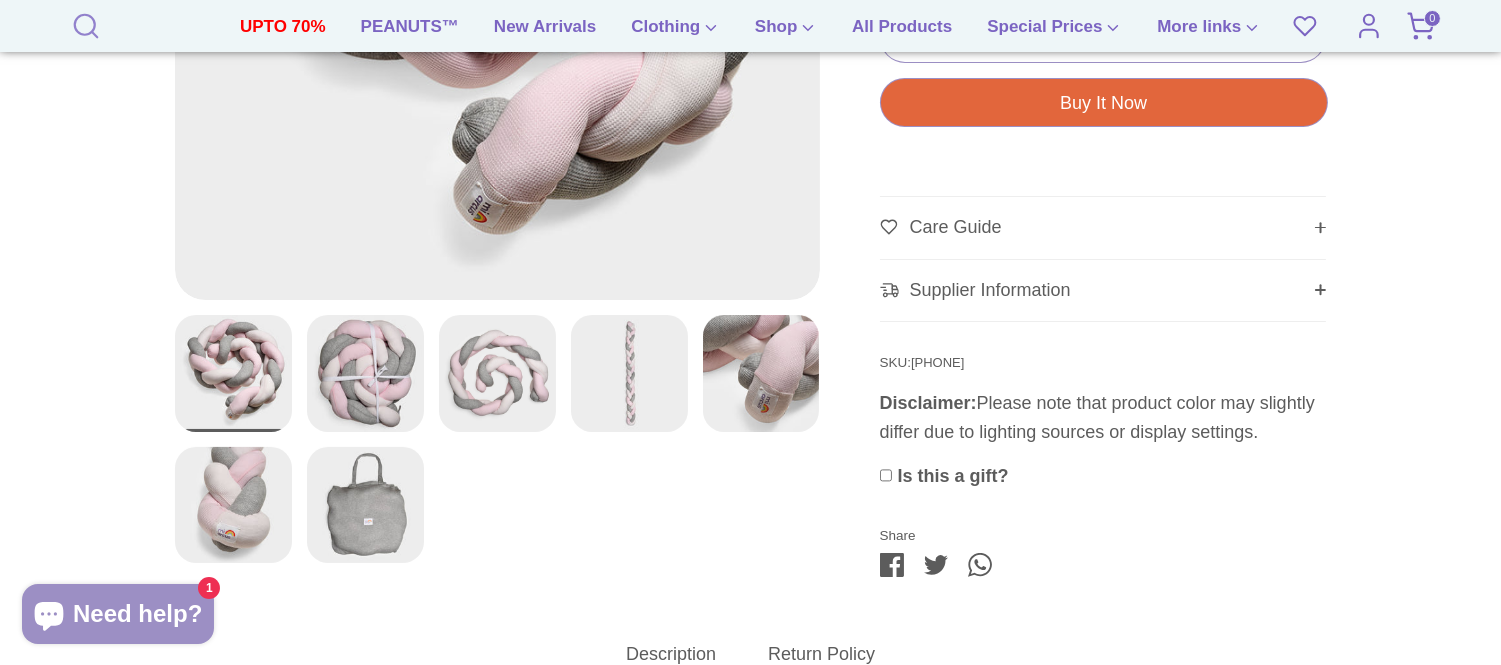click 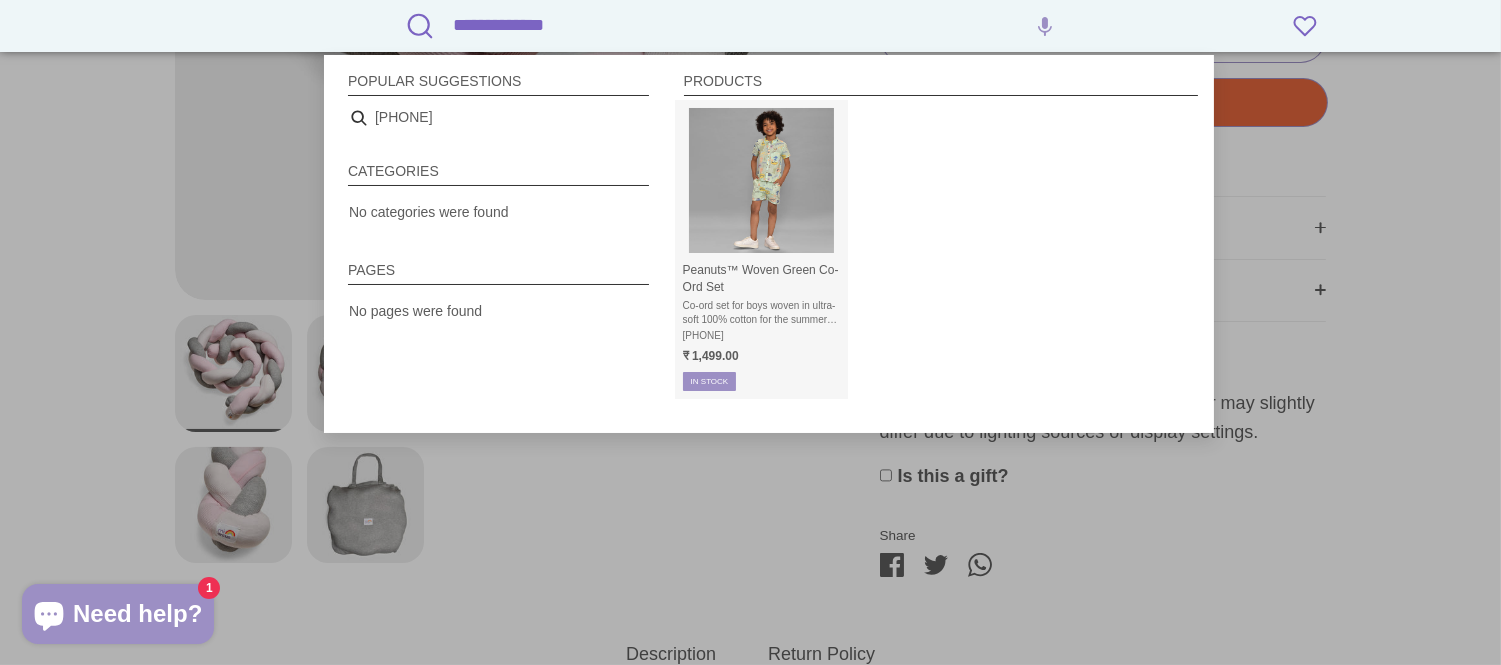 type on "**********" 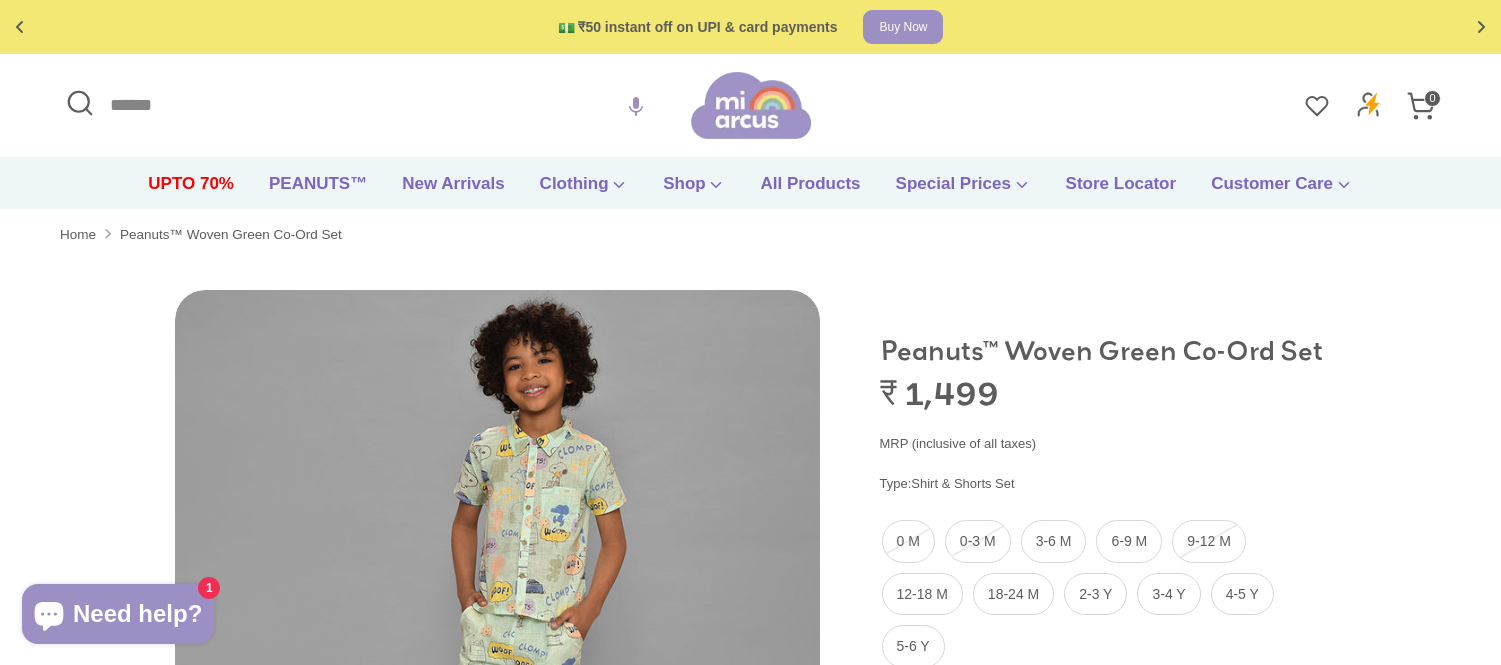 scroll, scrollTop: 0, scrollLeft: 0, axis: both 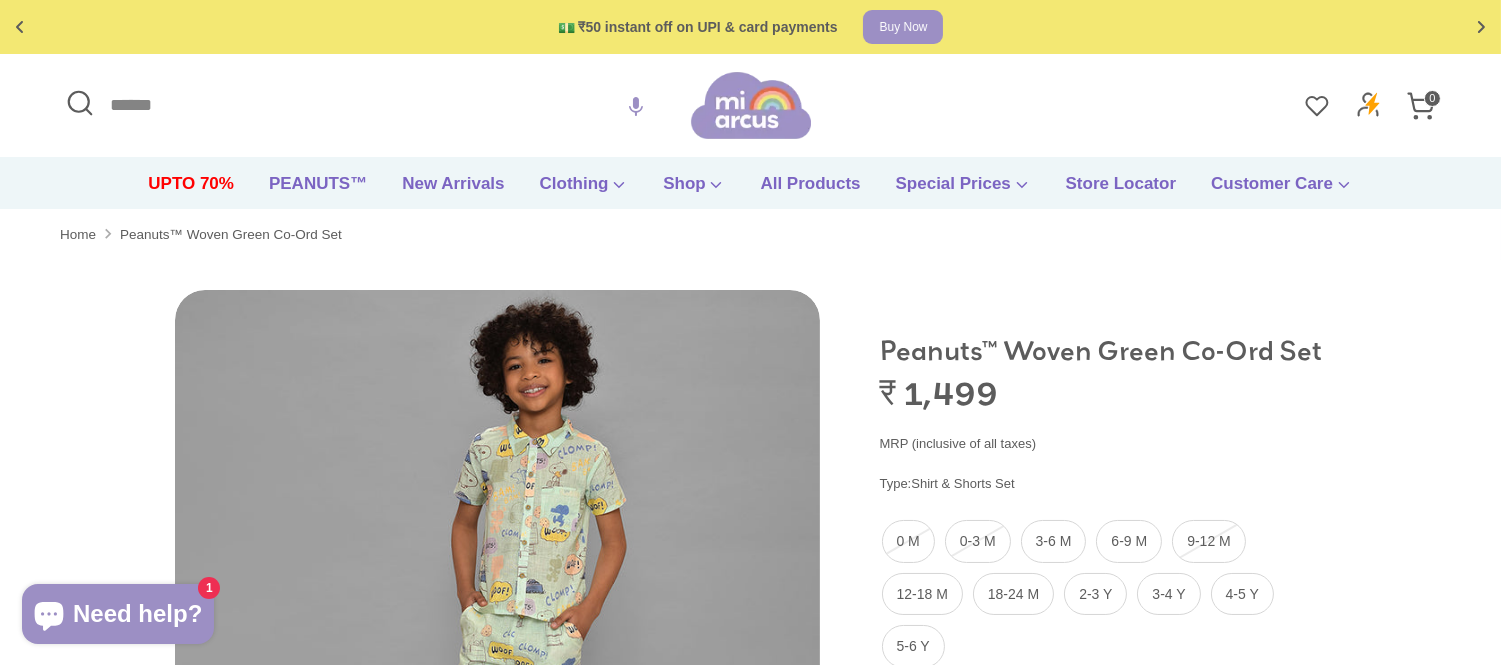 click at bounding box center [497, 612] 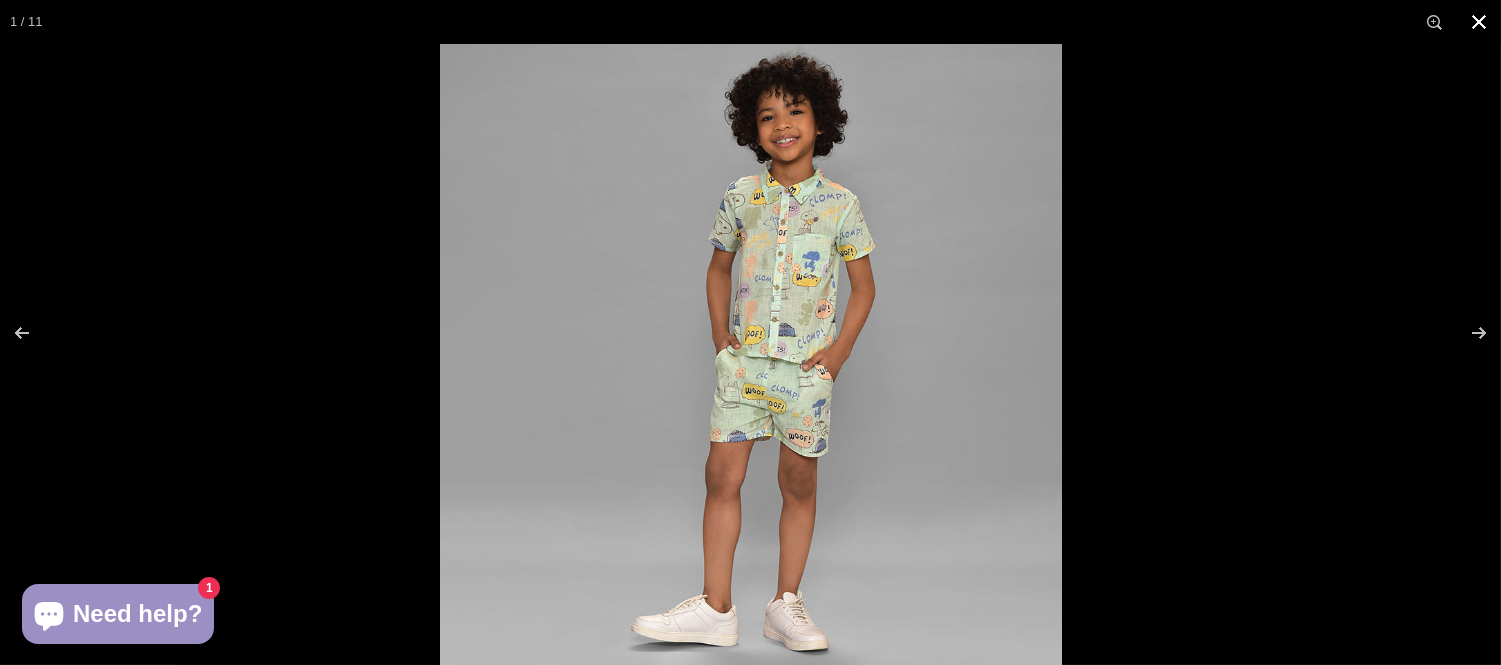 click at bounding box center (1479, 22) 